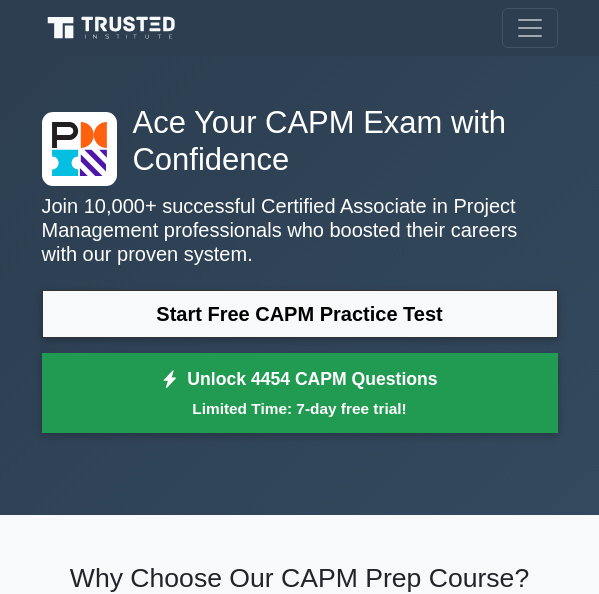 scroll, scrollTop: 0, scrollLeft: 0, axis: both 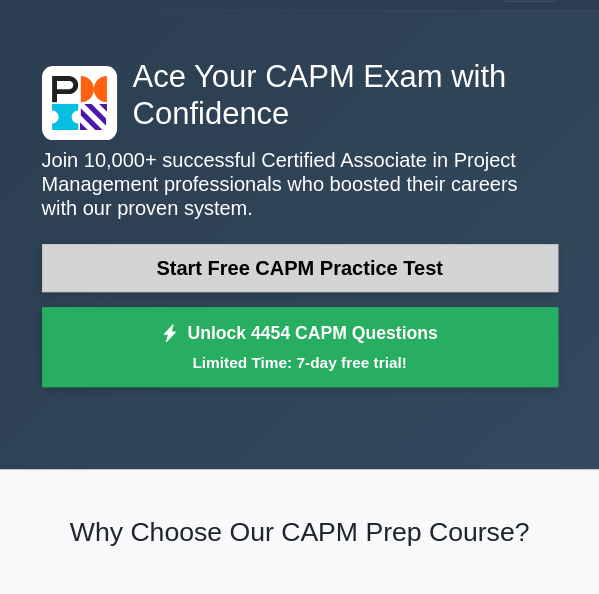 click on "Start Free CAPM Practice Test" at bounding box center [300, 268] 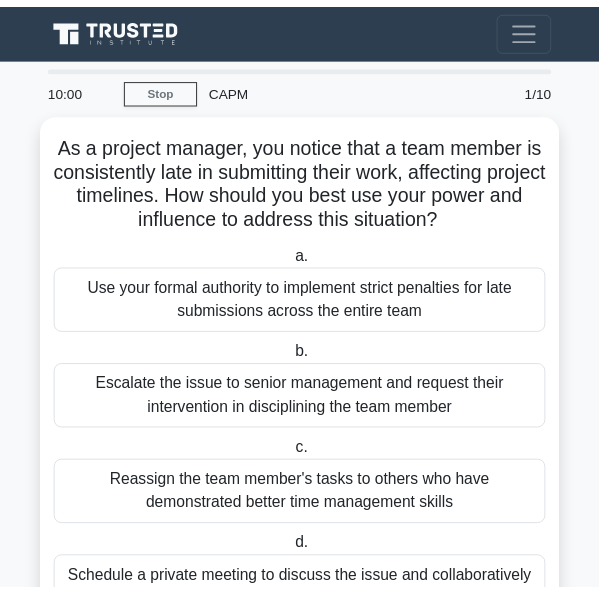 scroll, scrollTop: 0, scrollLeft: 0, axis: both 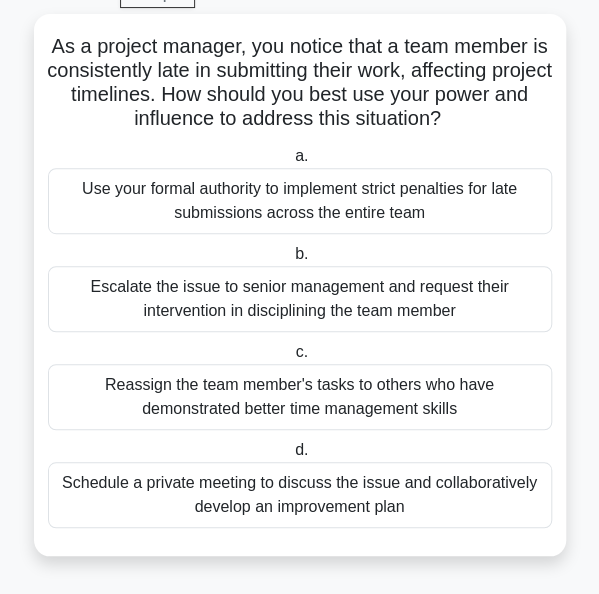 click on "Schedule a private meeting to discuss the issue and collaboratively develop an improvement plan" at bounding box center [300, 495] 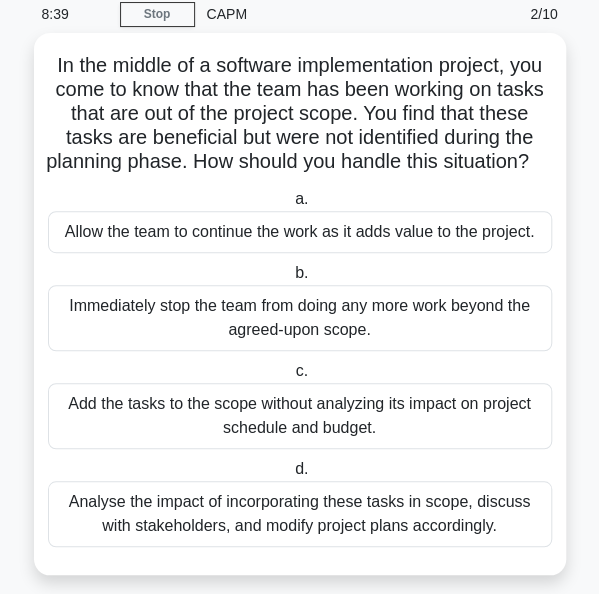 scroll, scrollTop: 85, scrollLeft: 0, axis: vertical 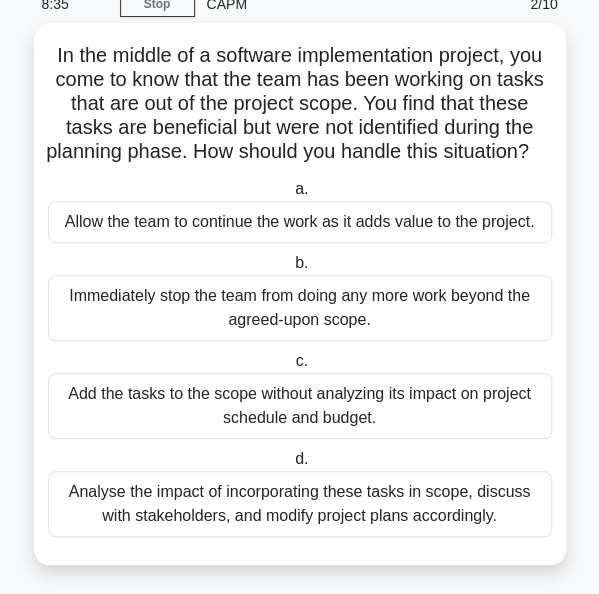 click on "Analyse the impact of incorporating these tasks in scope, discuss with stakeholders, and modify project plans accordingly." at bounding box center (300, 504) 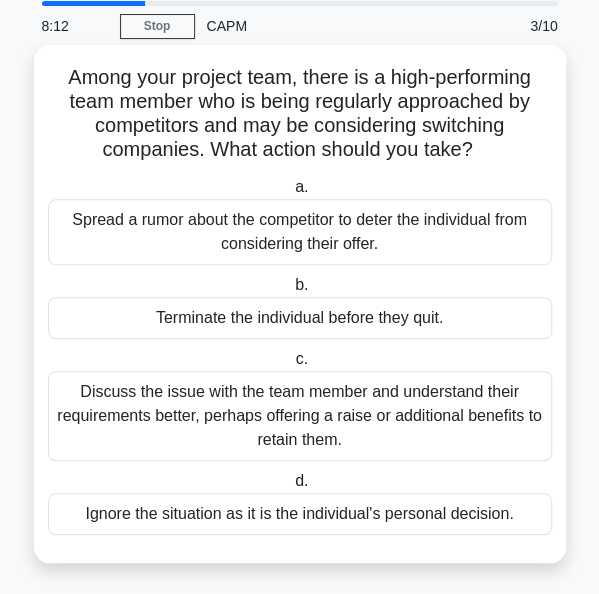 scroll, scrollTop: 64, scrollLeft: 0, axis: vertical 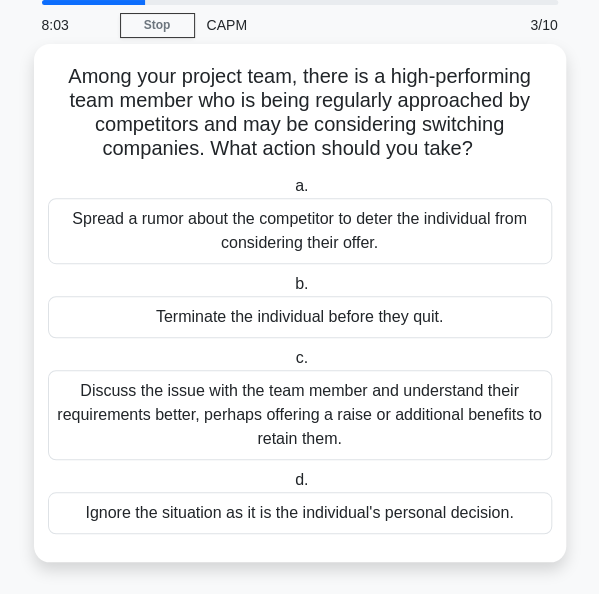 click on "Discuss the issue with the team member and understand their requirements better, perhaps offering a raise or additional benefits to retain them." at bounding box center (300, 415) 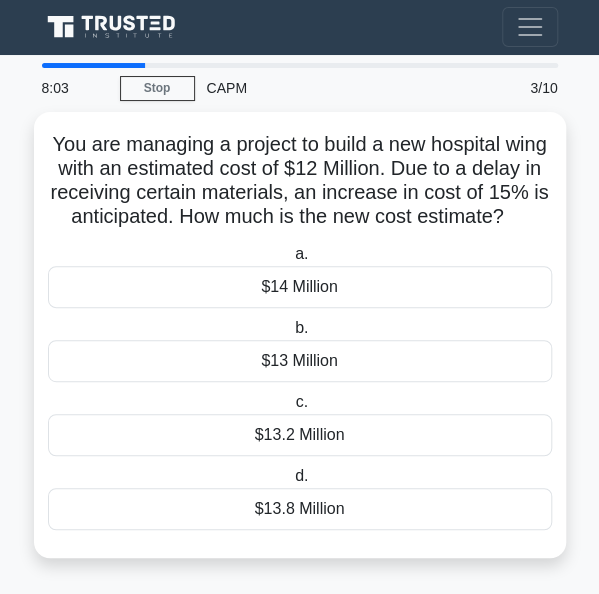 scroll, scrollTop: 0, scrollLeft: 0, axis: both 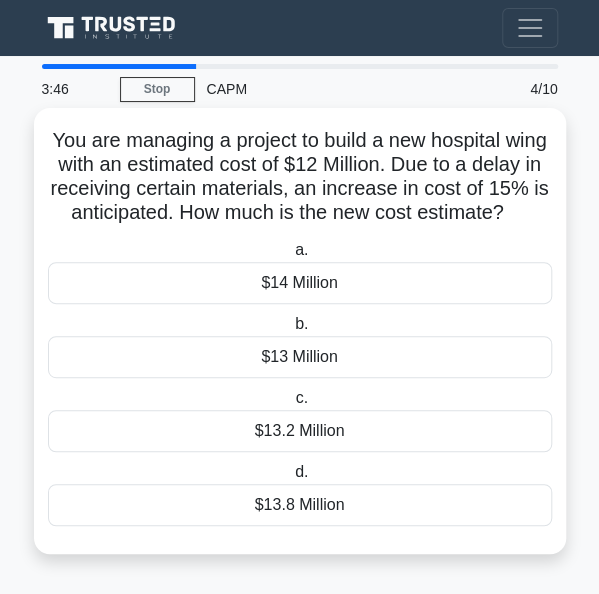 click on "$13 Million" at bounding box center (300, 357) 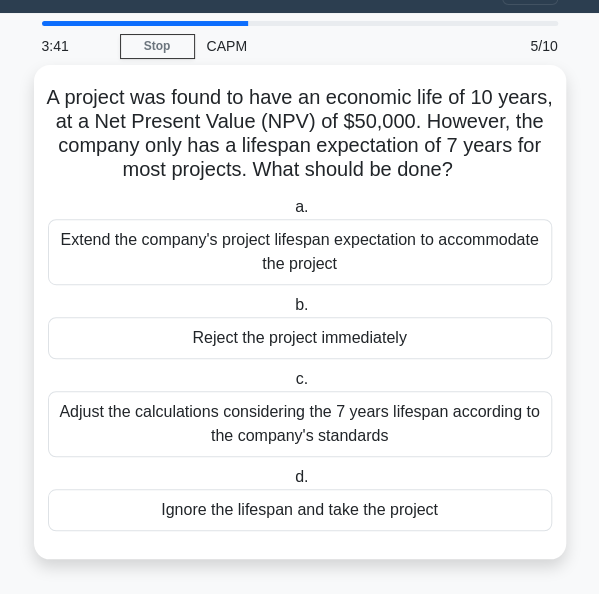 scroll, scrollTop: 46, scrollLeft: 0, axis: vertical 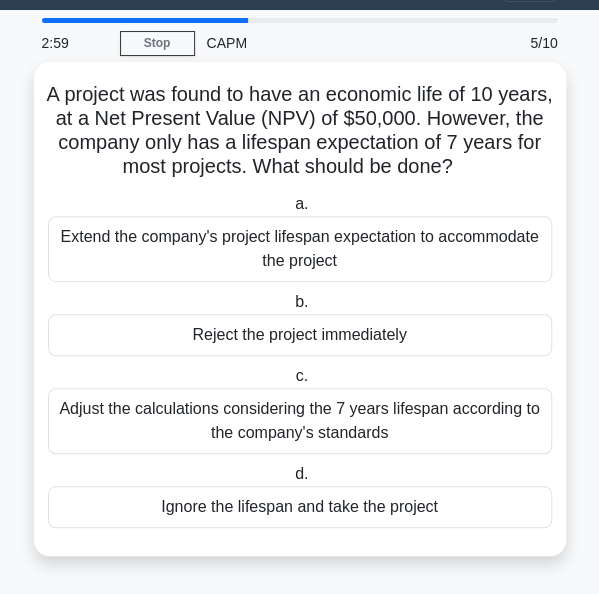 click on "Adjust the calculations considering the 7 years lifespan according to the company's standards" at bounding box center (300, 421) 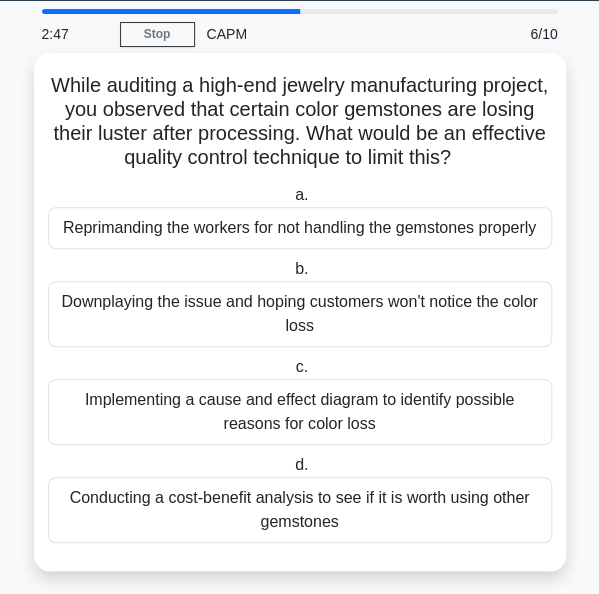 scroll, scrollTop: 58, scrollLeft: 0, axis: vertical 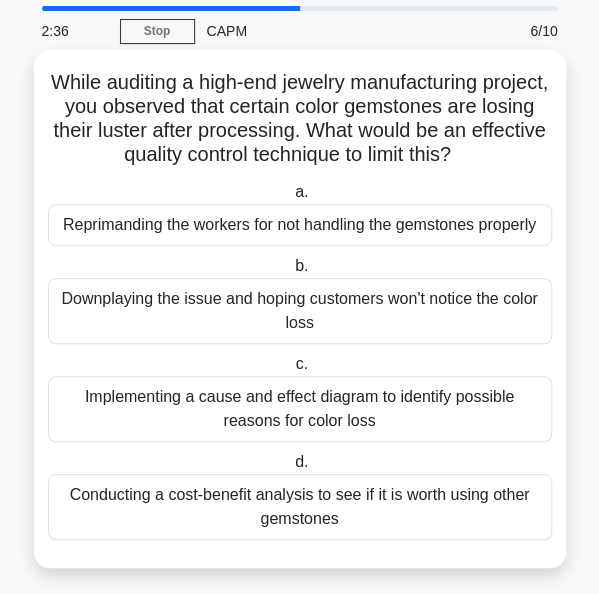 click on "Implementing a cause and effect diagram to identify possible reasons for color loss" at bounding box center [300, 409] 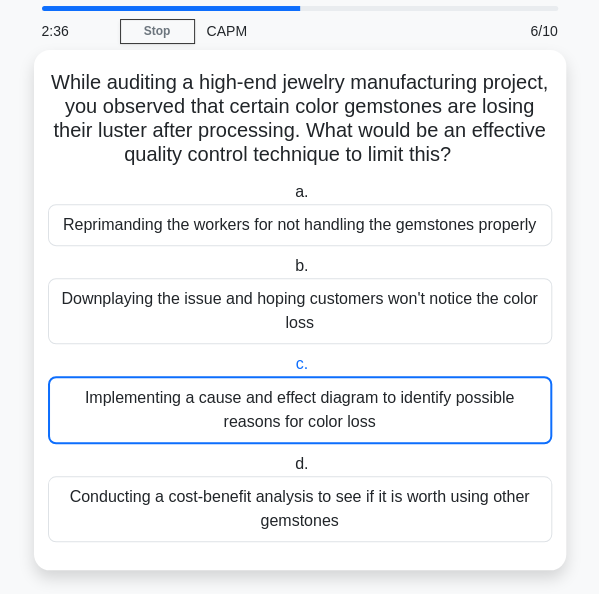 scroll, scrollTop: 0, scrollLeft: 0, axis: both 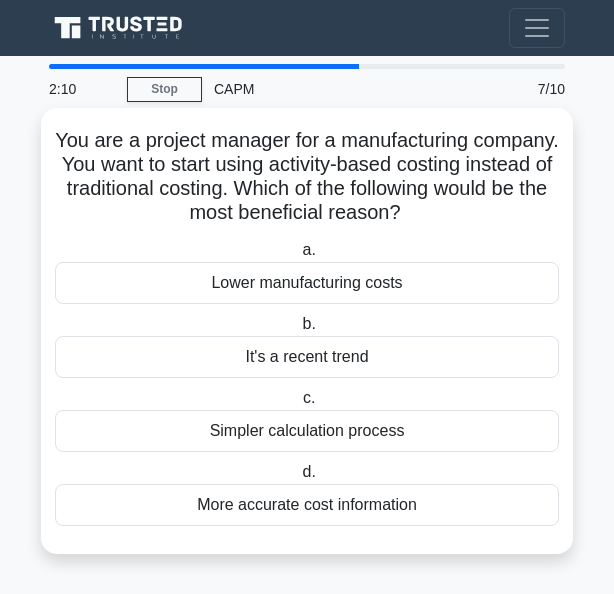 click on "More accurate cost information" at bounding box center (307, 505) 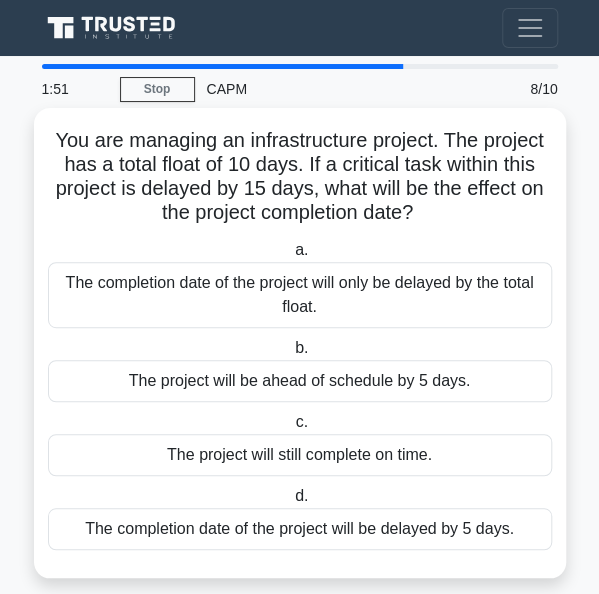 click on "The completion date of the project will only be delayed by the total float." at bounding box center (300, 295) 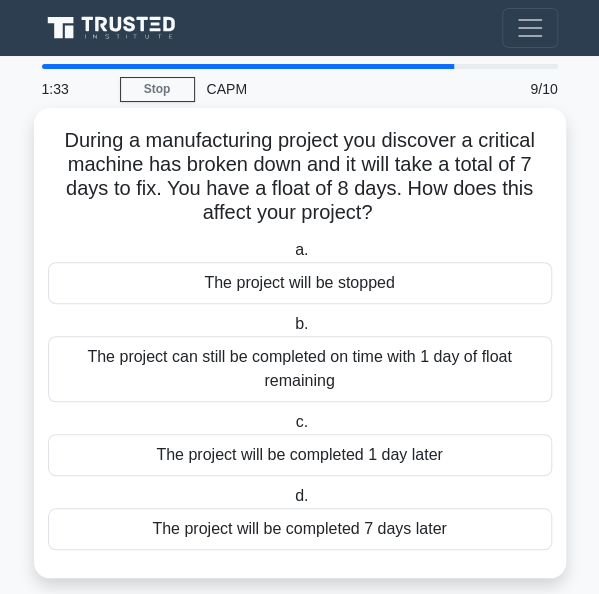 click on "The project will be completed 7 days later" at bounding box center (300, 529) 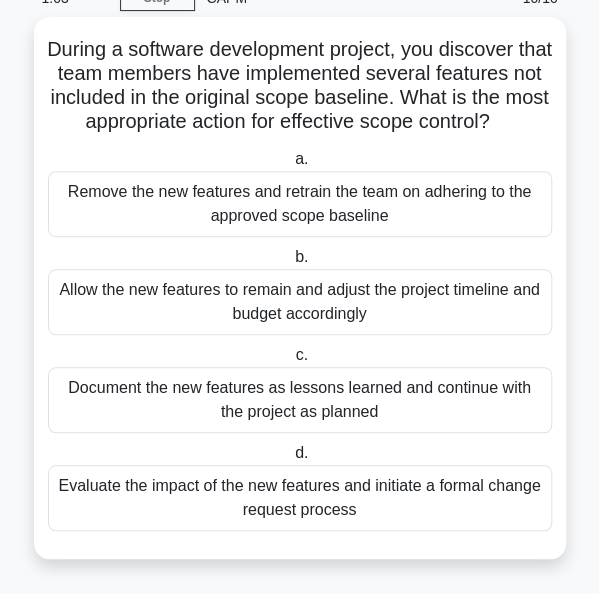 scroll, scrollTop: 94, scrollLeft: 0, axis: vertical 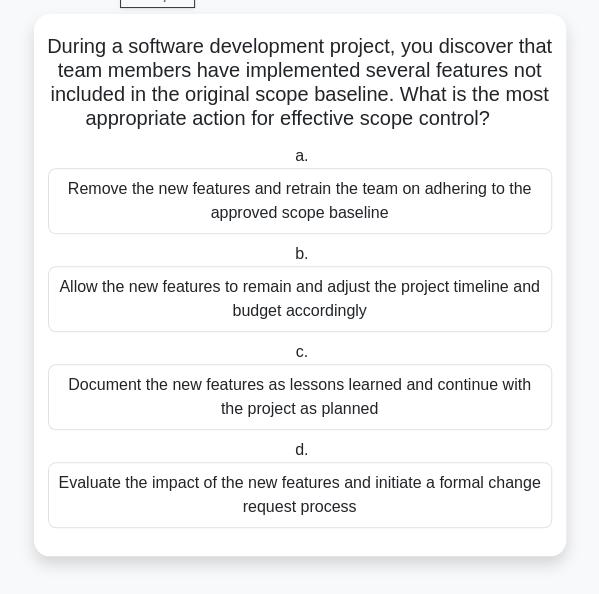 click on "Evaluate the impact of the new features and initiate a formal change request process" at bounding box center [300, 495] 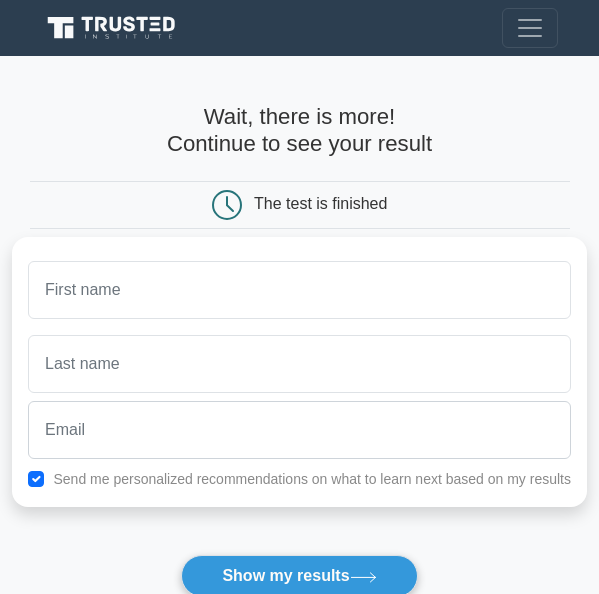 scroll, scrollTop: 0, scrollLeft: 0, axis: both 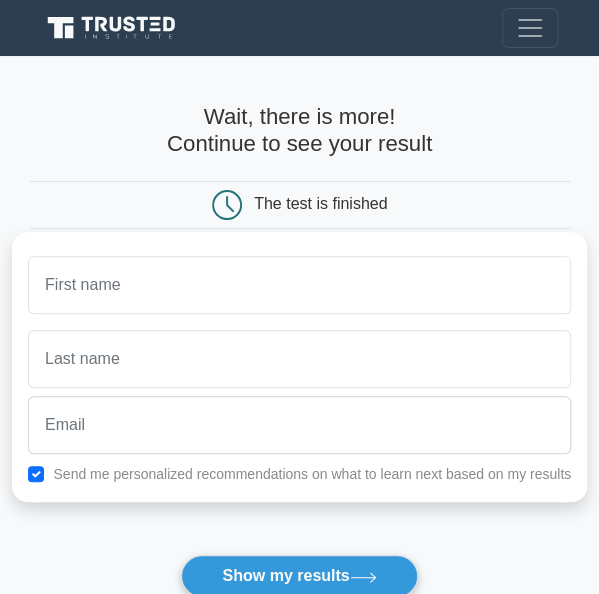 click at bounding box center (299, 285) 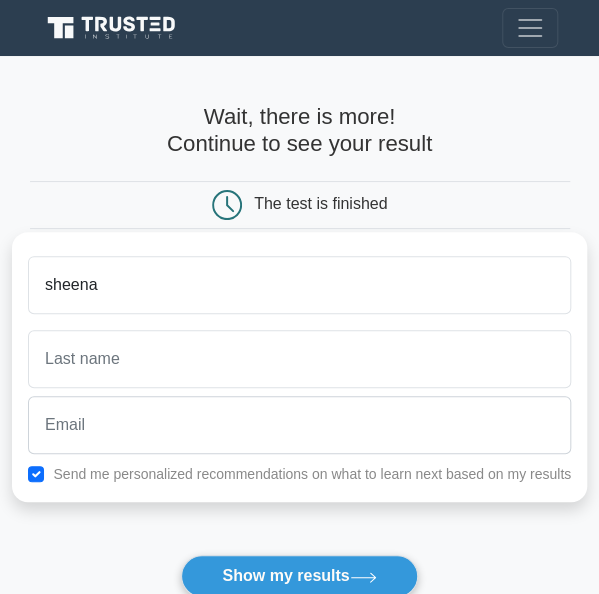 type on "sheena" 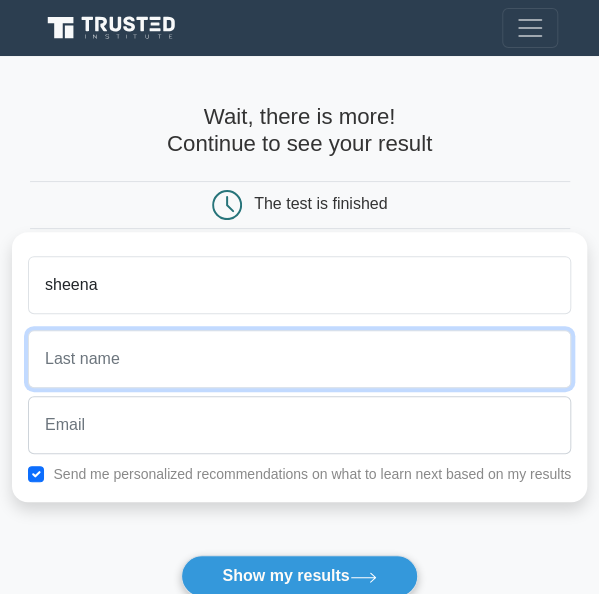 click at bounding box center (299, 359) 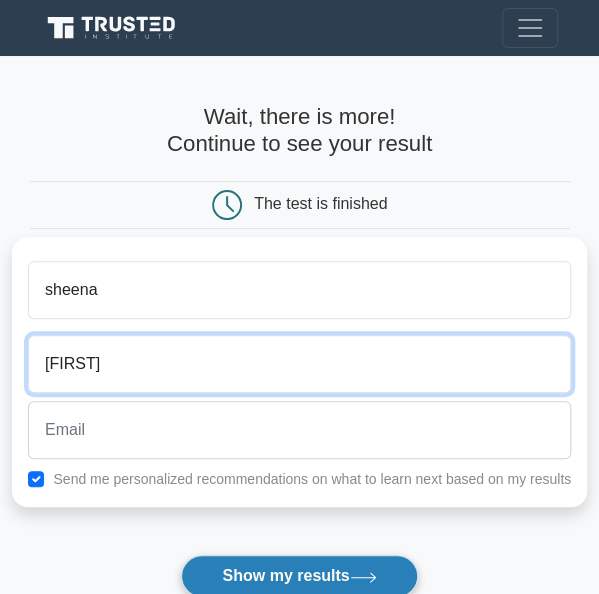 type on "meena" 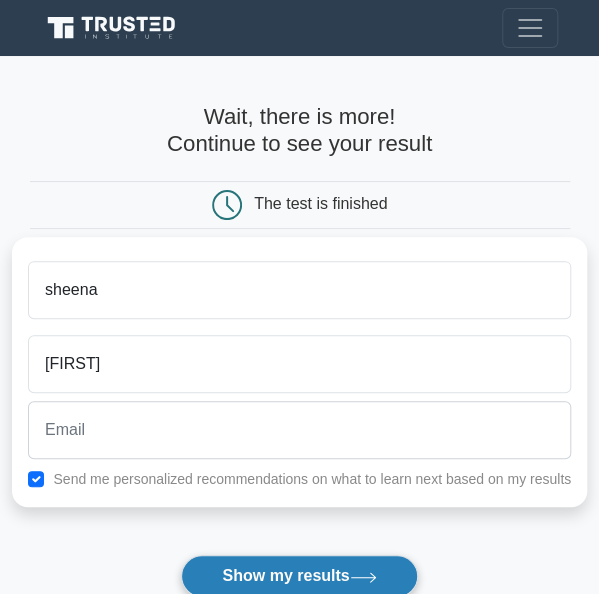 click on "Show my results" at bounding box center [299, 576] 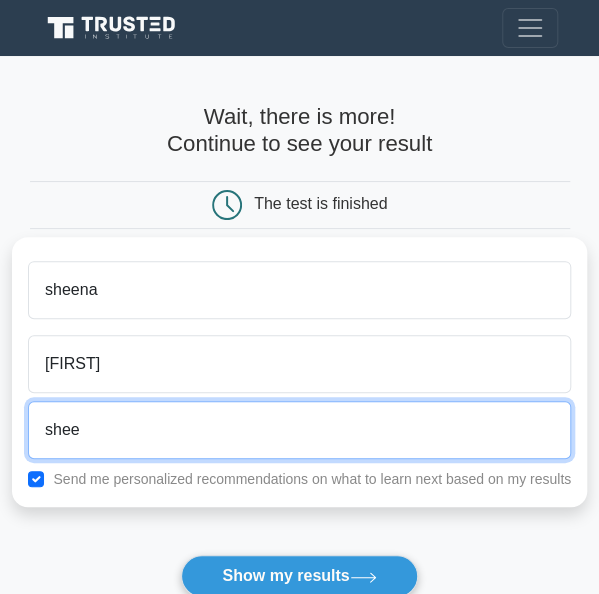 type on "sheenameena15@gmail.com" 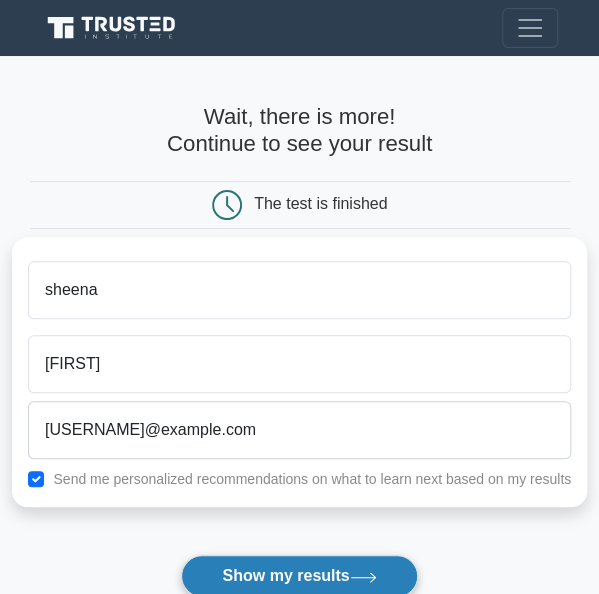 click on "Show my results" at bounding box center (299, 576) 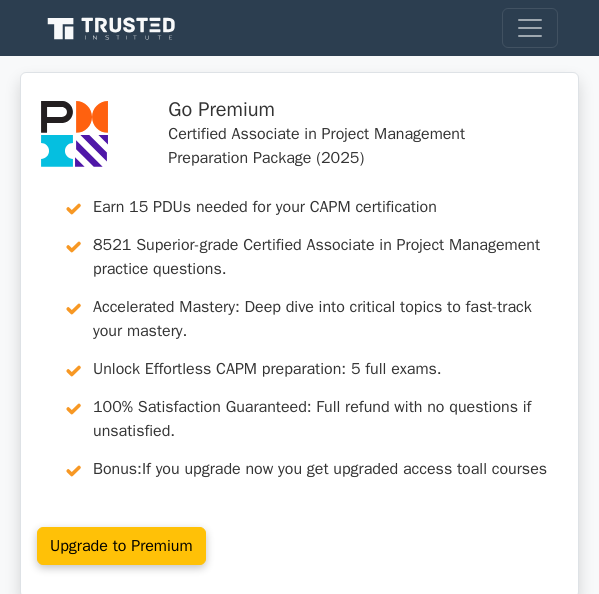 scroll, scrollTop: 0, scrollLeft: 0, axis: both 